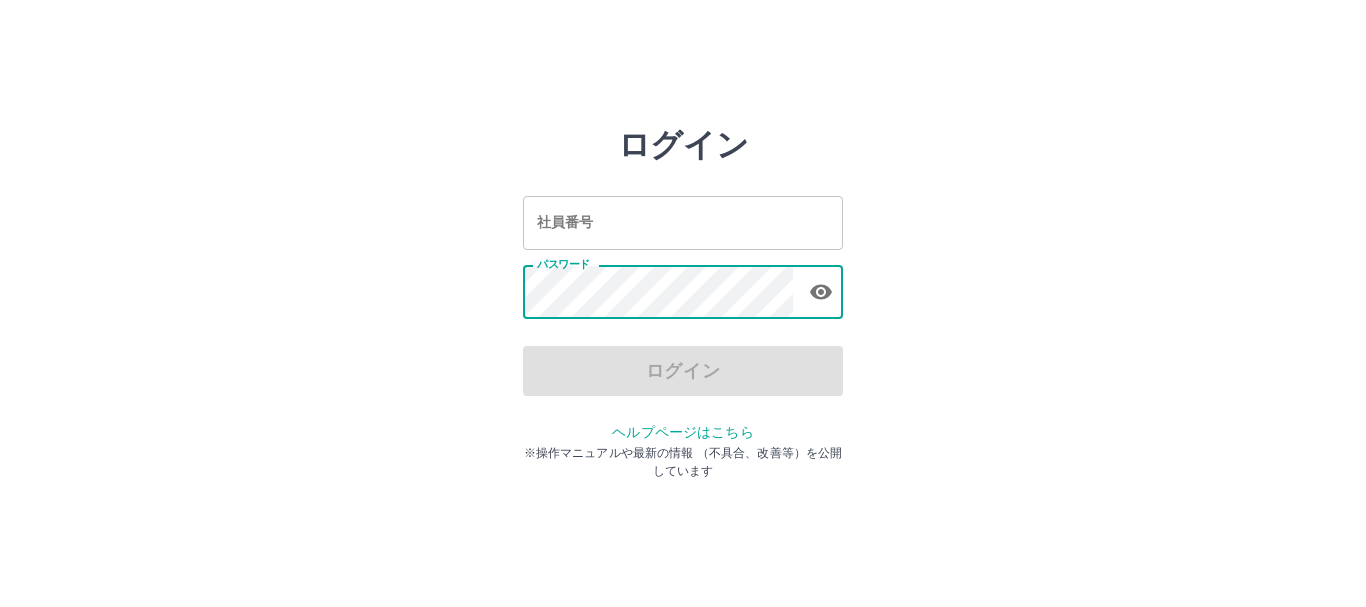 scroll, scrollTop: 0, scrollLeft: 0, axis: both 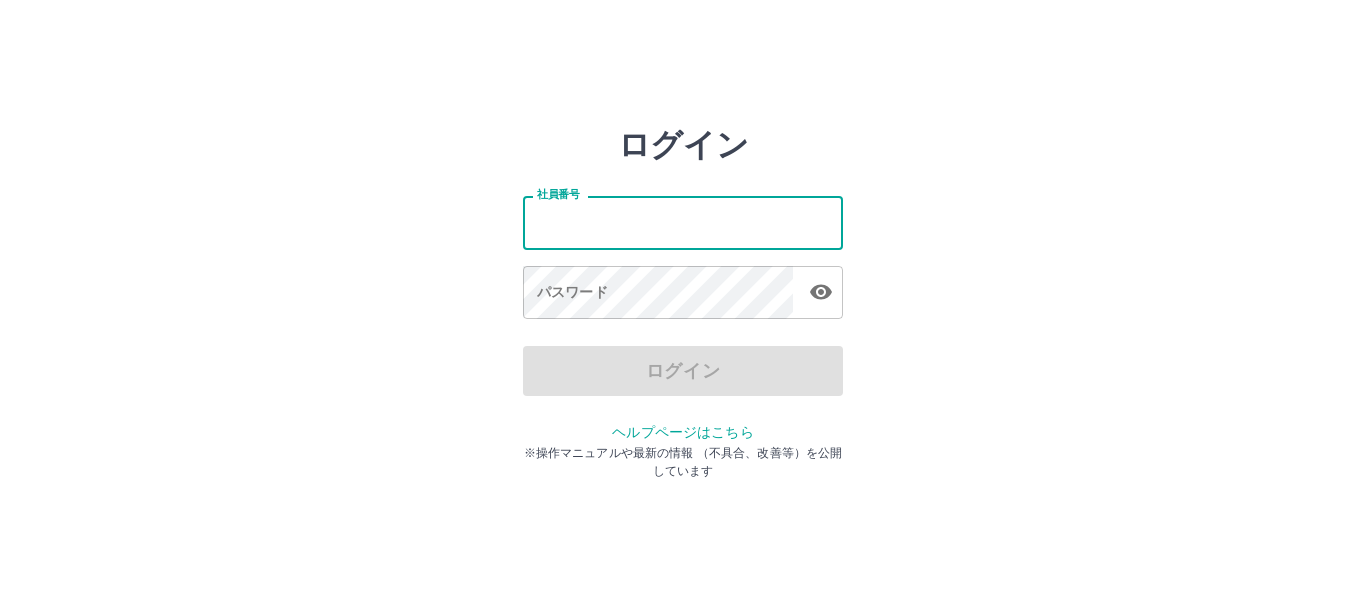 type on "*******" 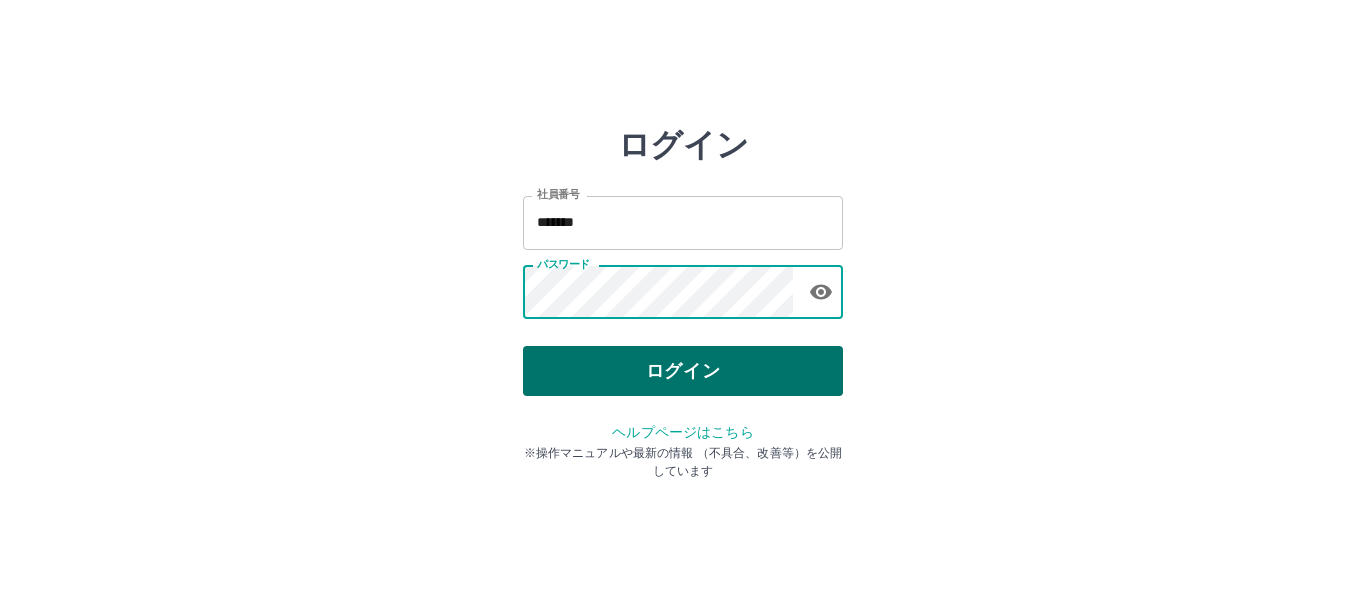 click on "ログイン" at bounding box center [683, 371] 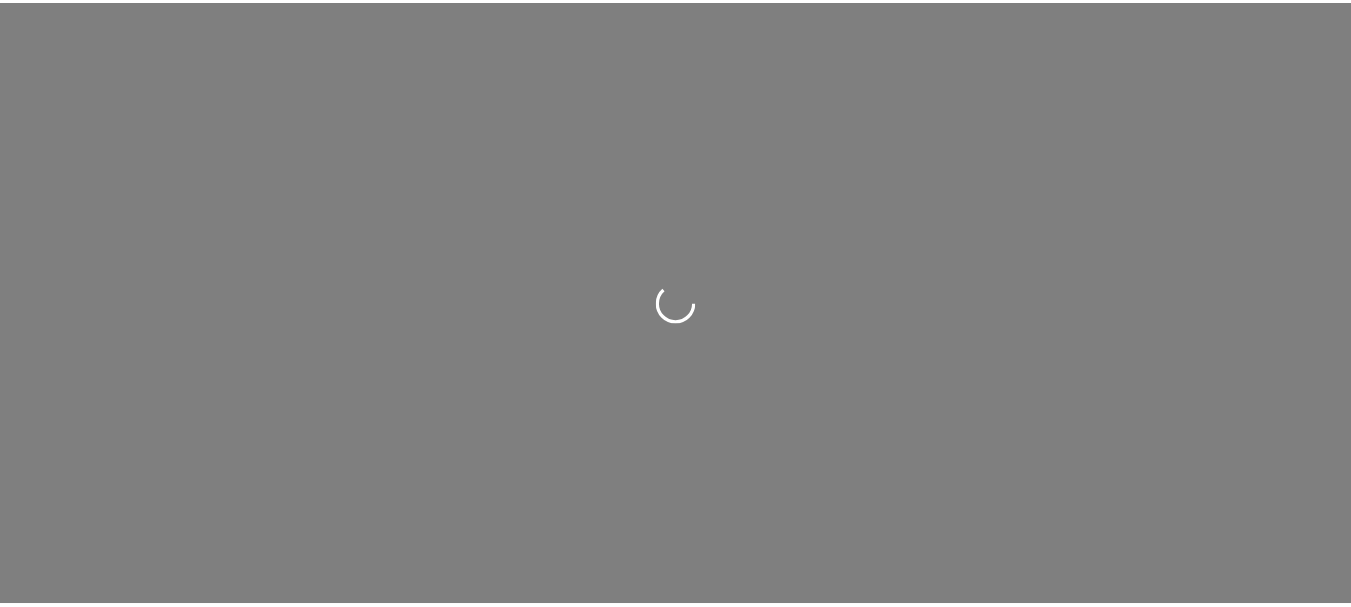 scroll, scrollTop: 0, scrollLeft: 0, axis: both 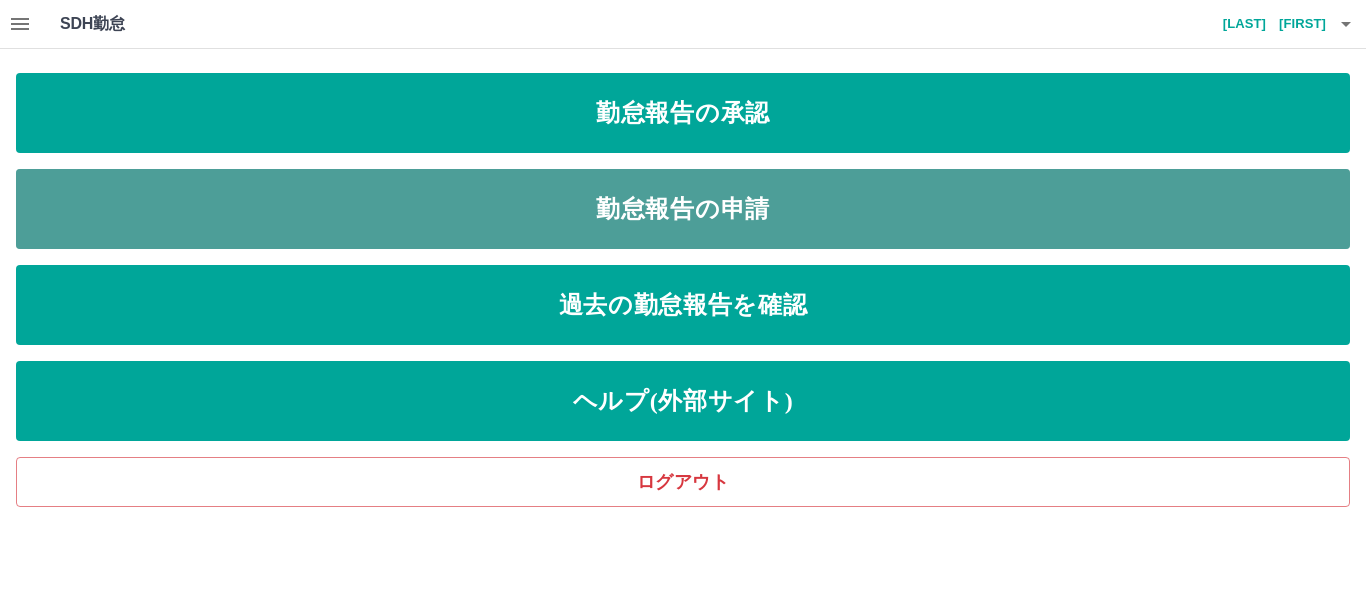 click on "勤怠報告の申請" at bounding box center [683, 209] 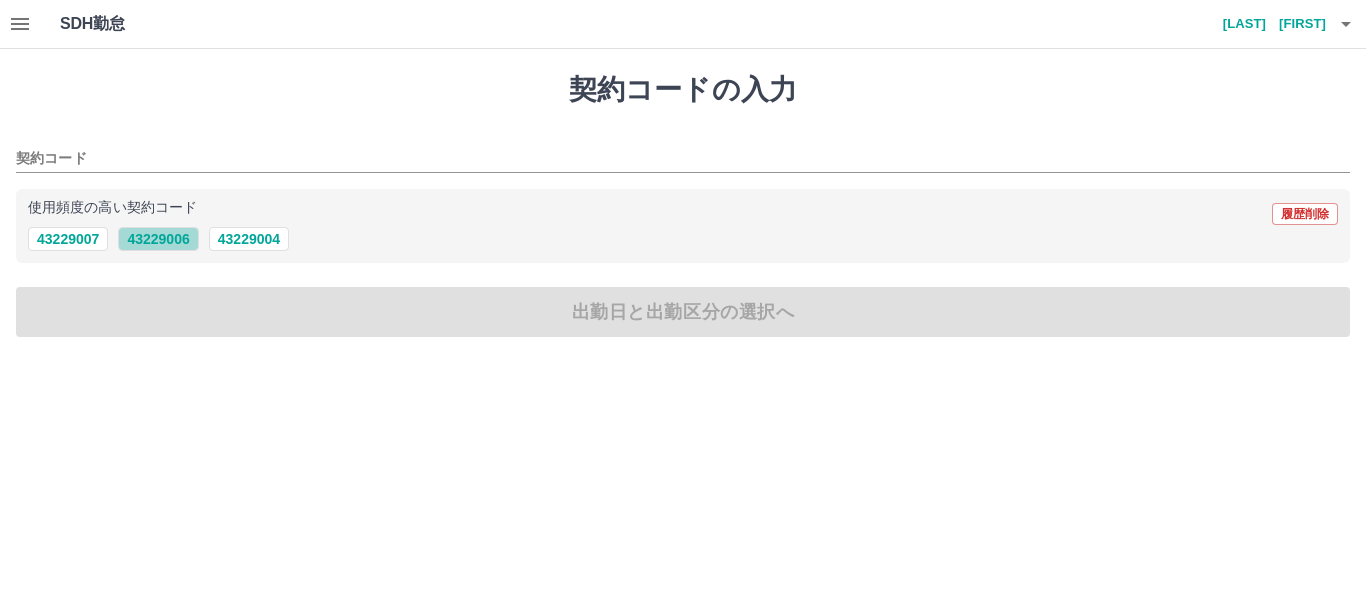click on "43229006" at bounding box center [158, 239] 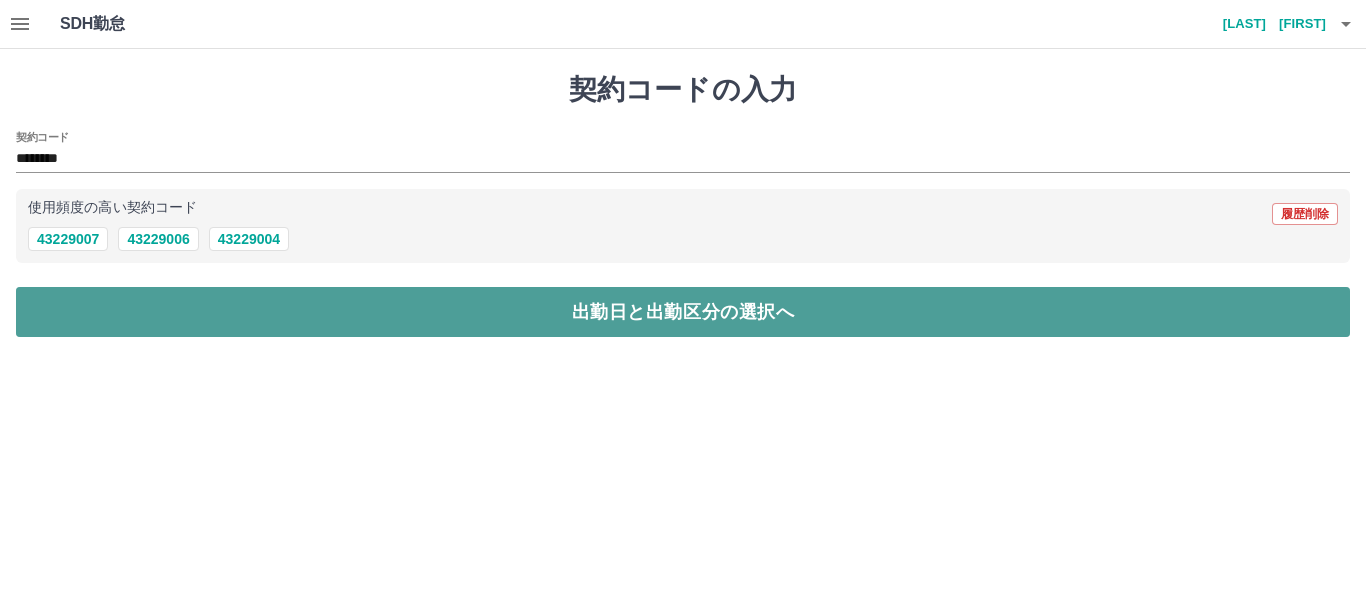 click on "出勤日と出勤区分の選択へ" at bounding box center (683, 312) 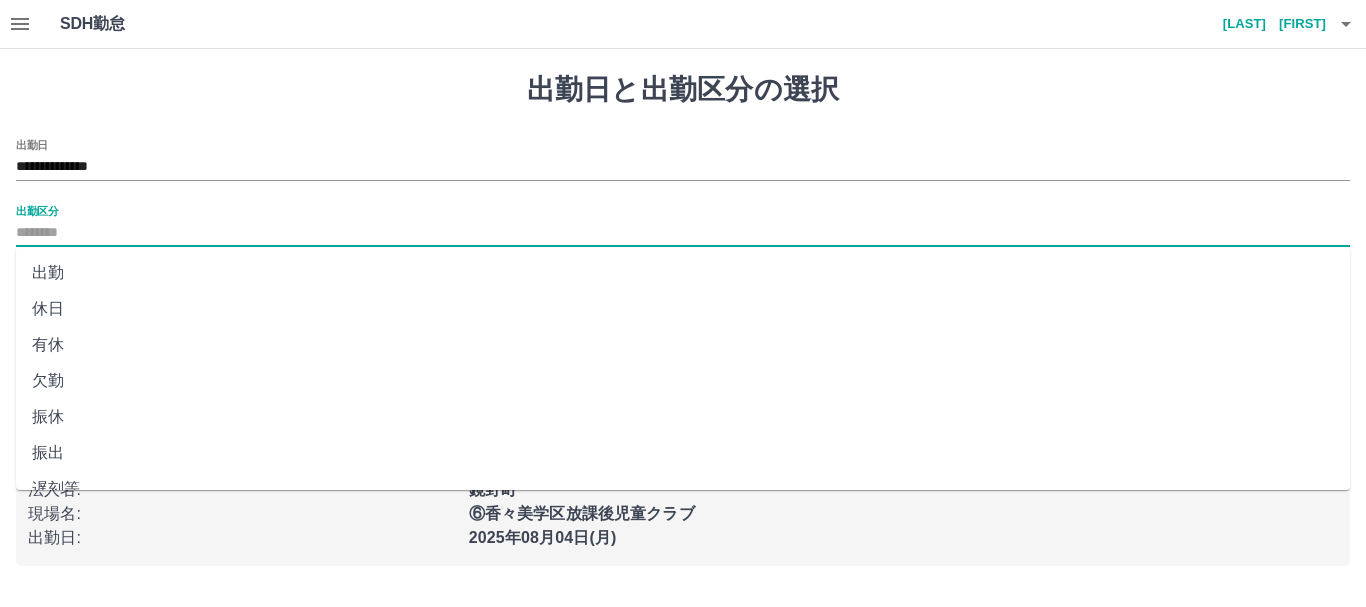 click on "出勤区分" at bounding box center (683, 233) 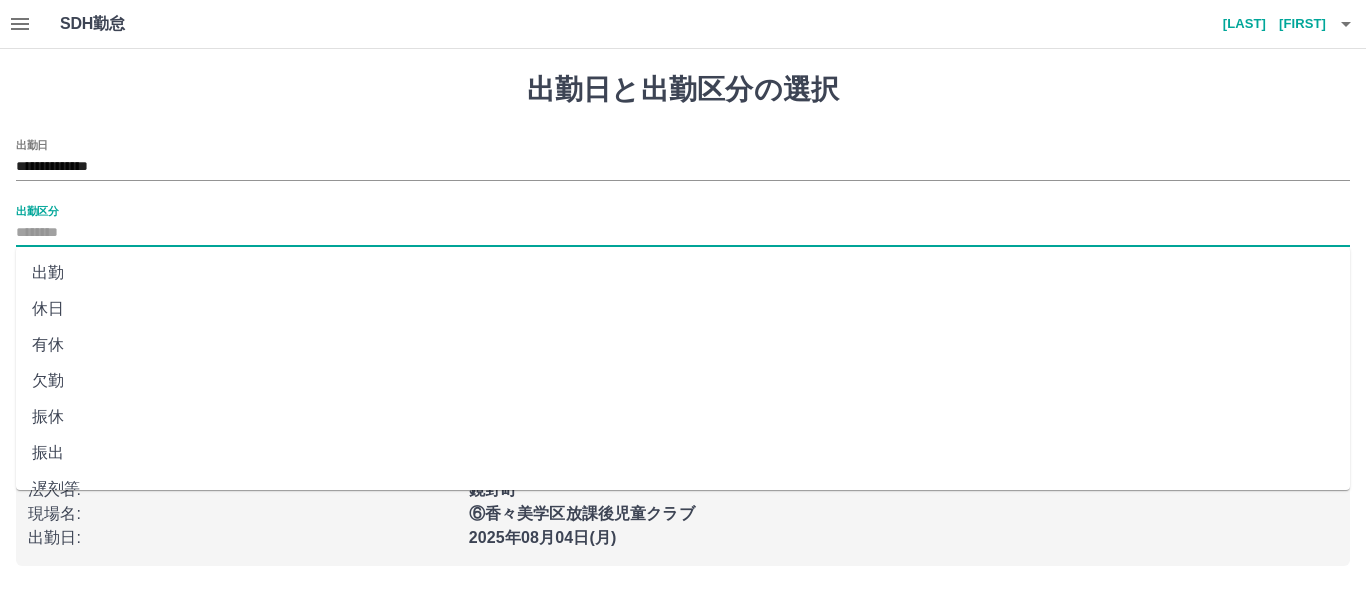 click on "出勤" at bounding box center (683, 273) 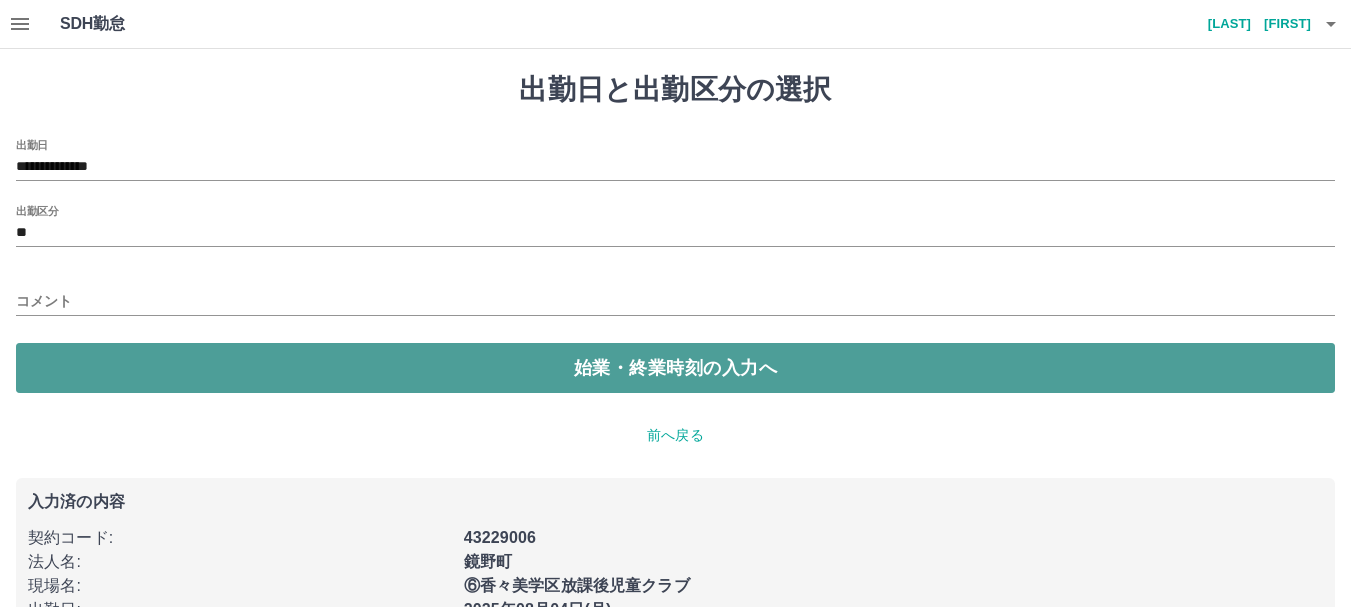 click on "始業・終業時刻の入力へ" at bounding box center (675, 368) 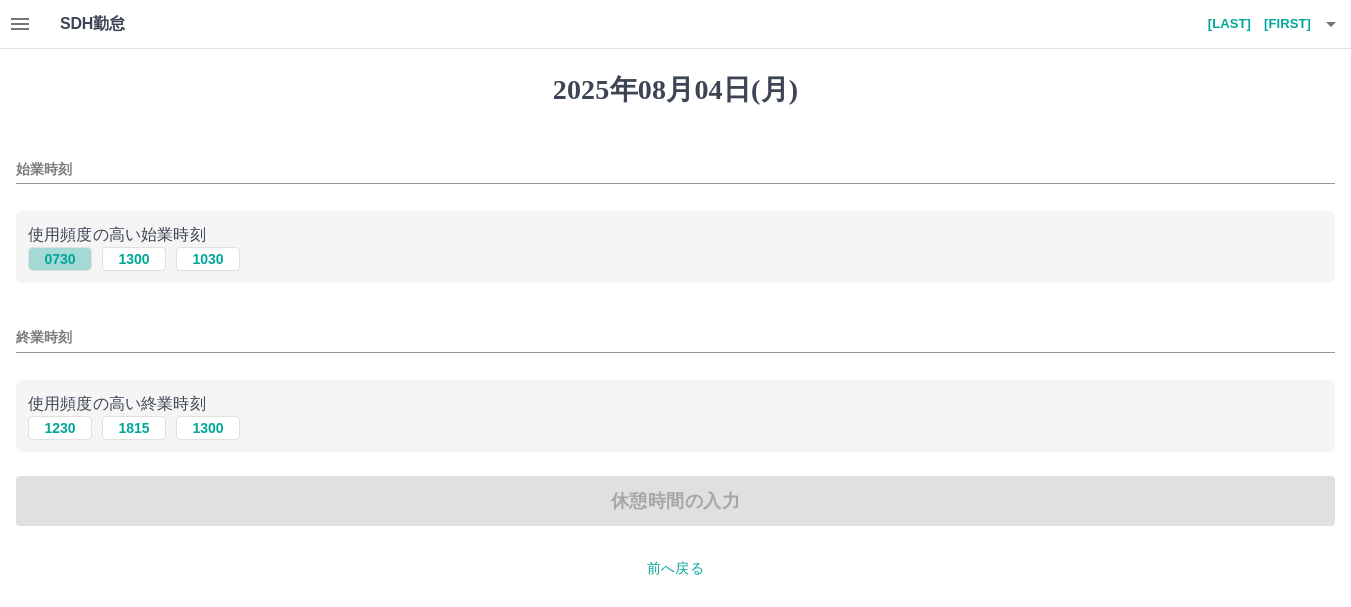 click on "0730" at bounding box center [60, 259] 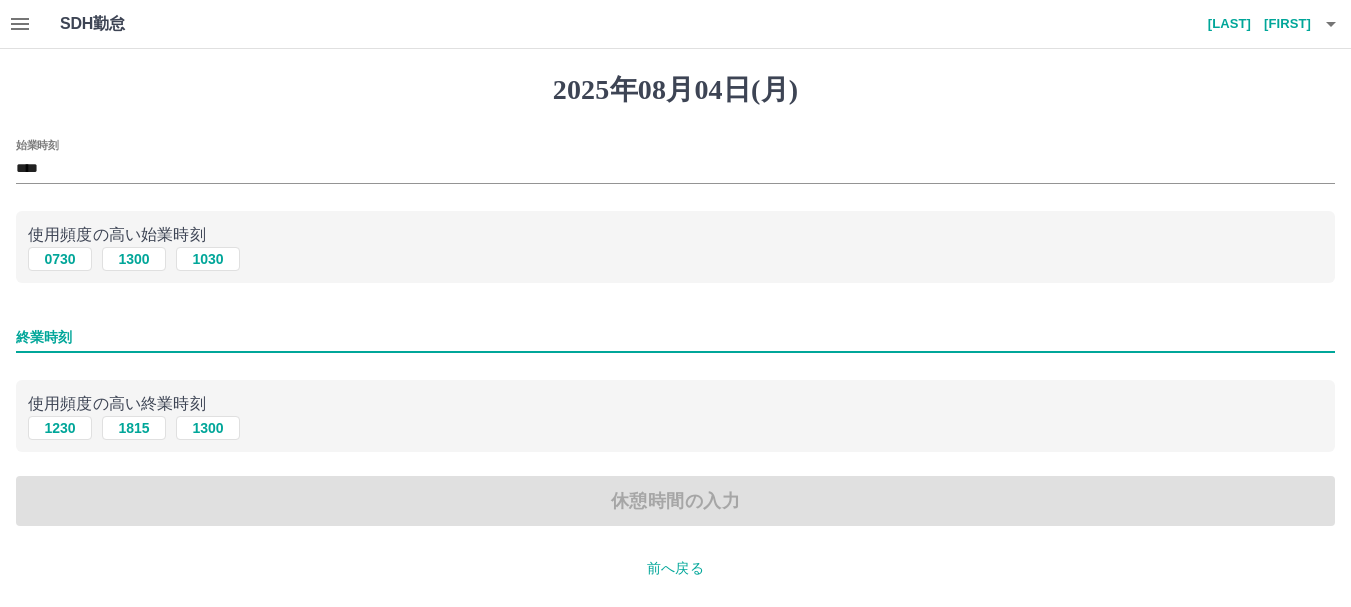 click on "終業時刻" at bounding box center (675, 337) 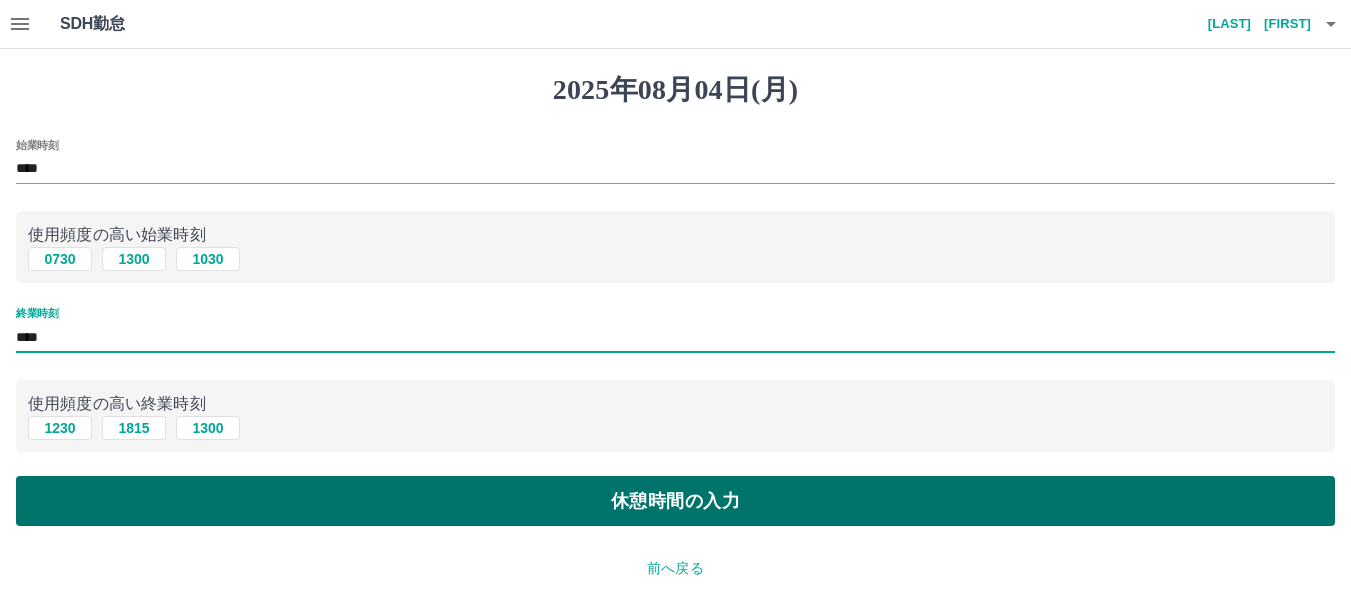 type on "****" 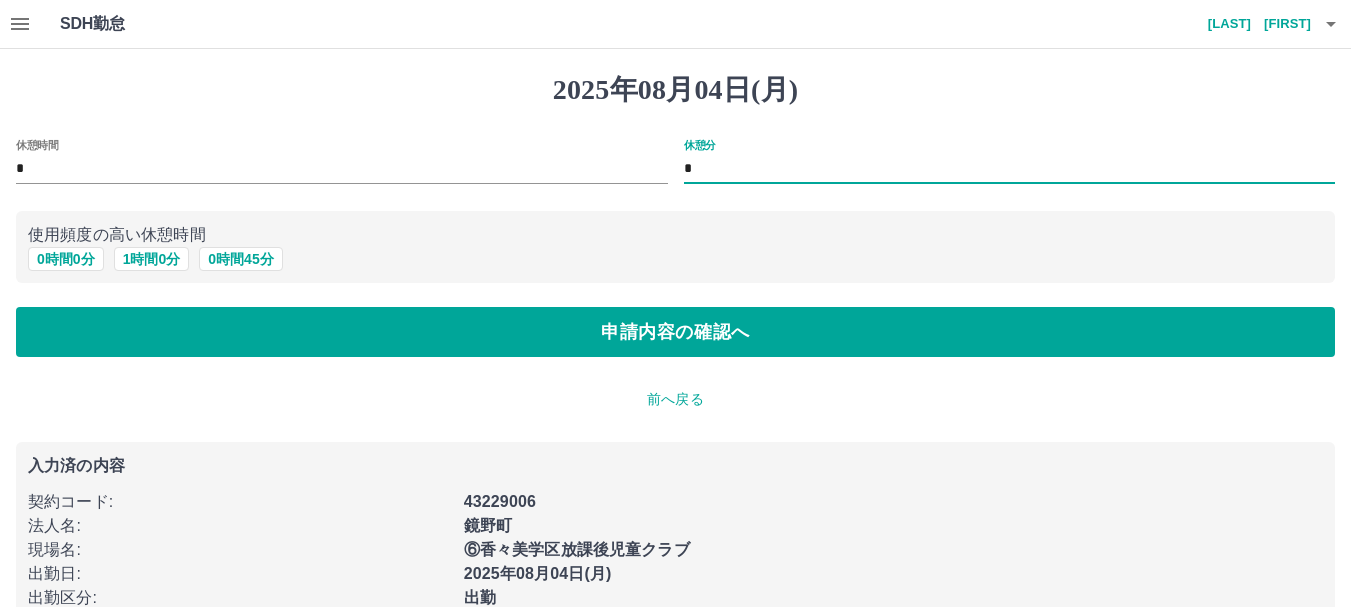 click on "*" at bounding box center [1010, 169] 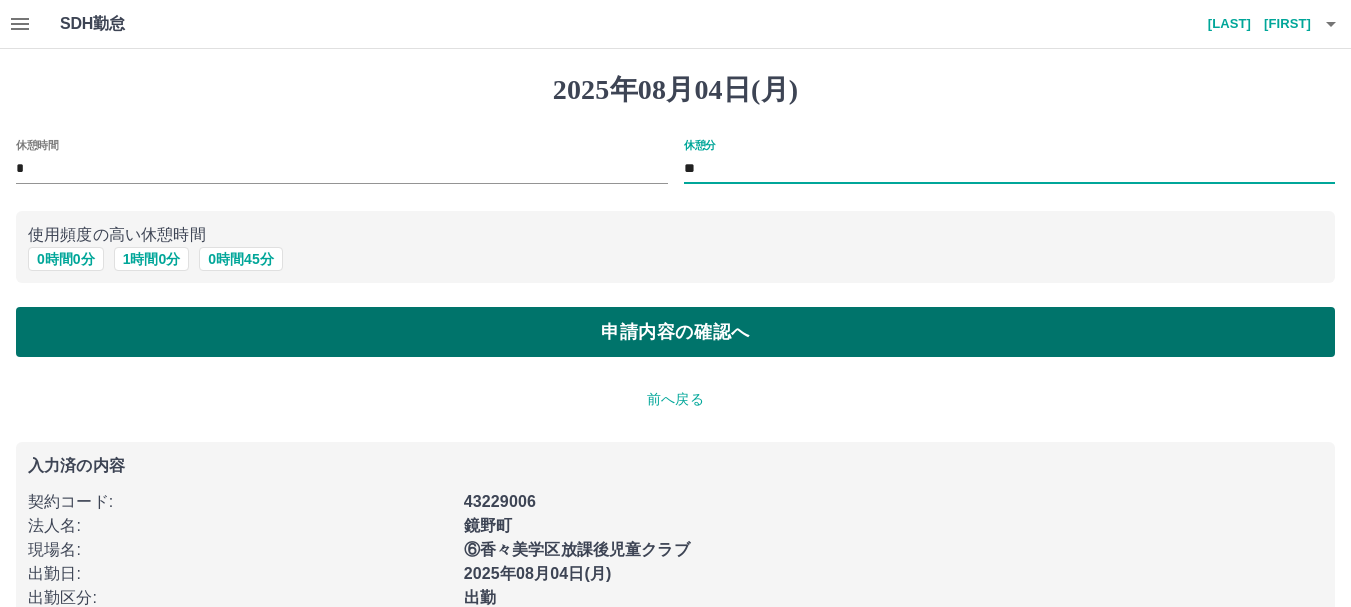 type on "**" 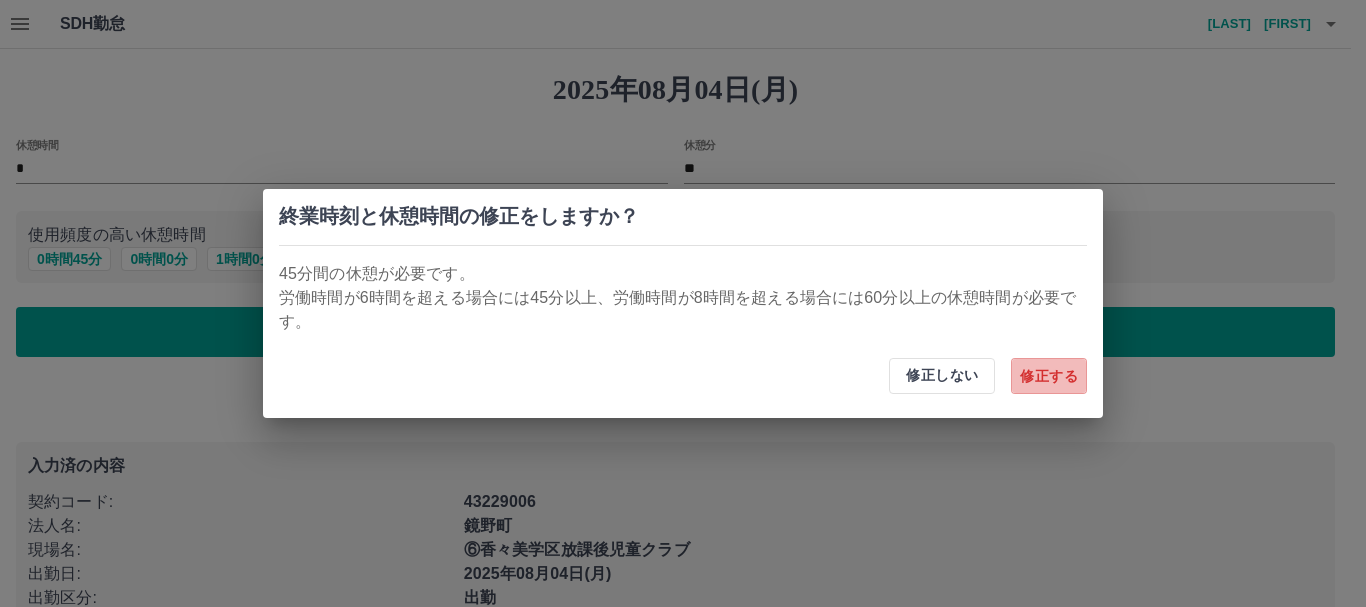 click on "修正する" at bounding box center [1049, 376] 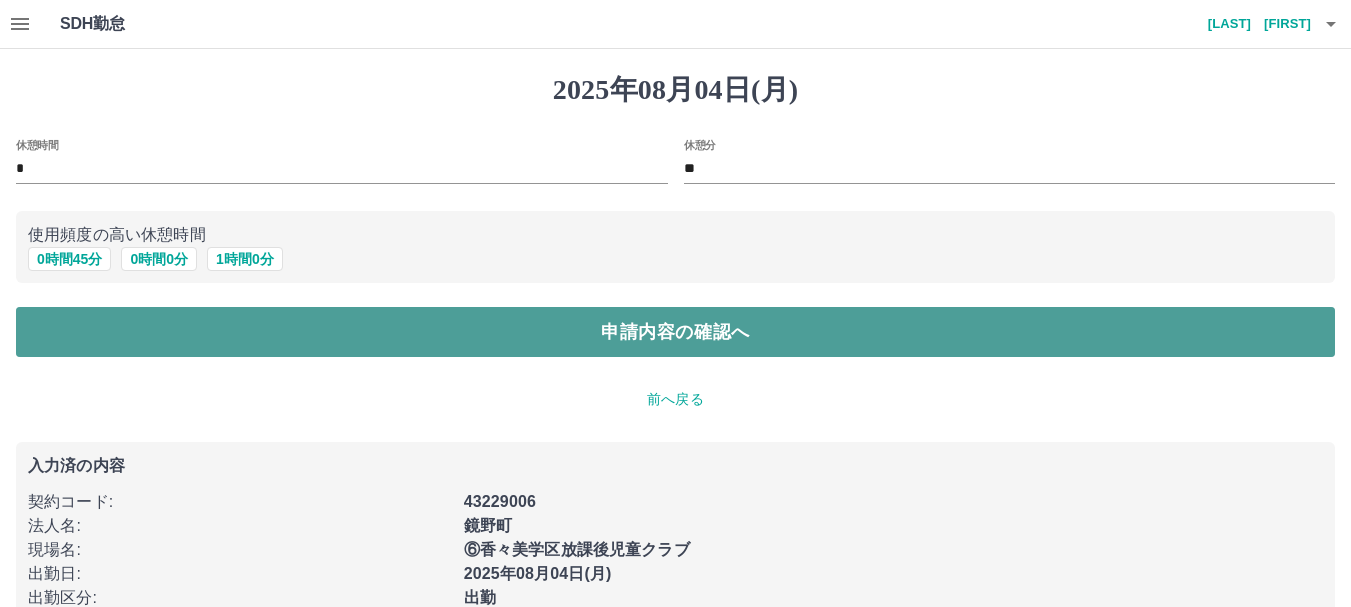 click on "申請内容の確認へ" at bounding box center (675, 332) 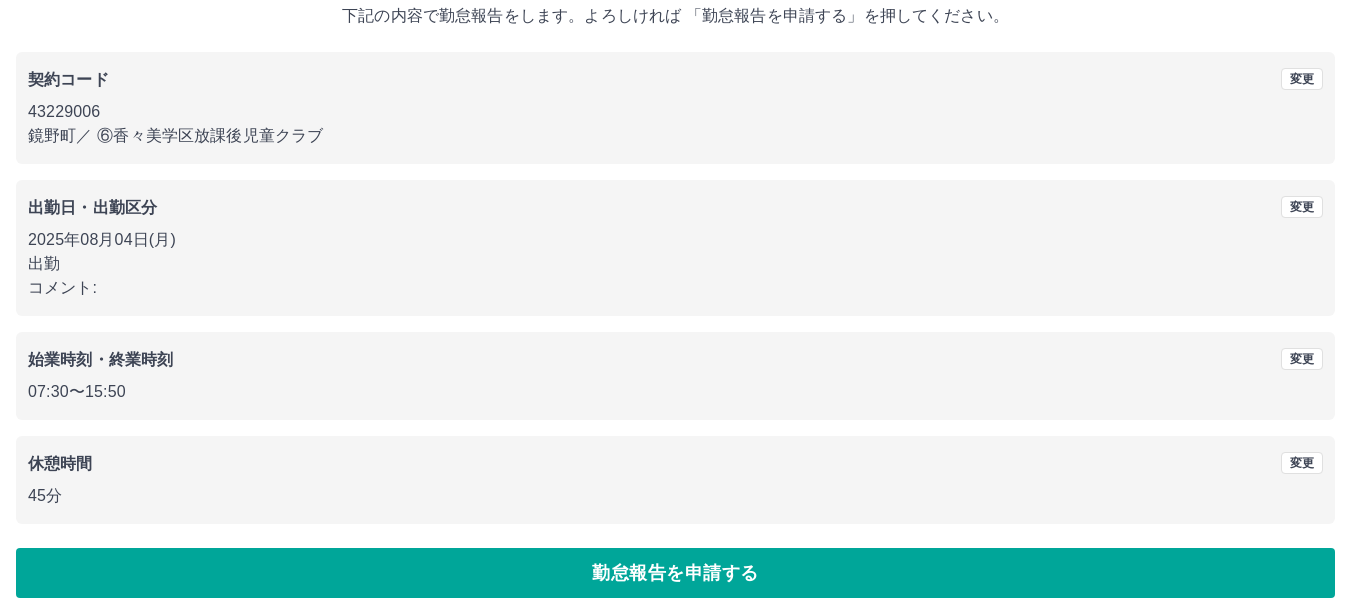 scroll, scrollTop: 142, scrollLeft: 0, axis: vertical 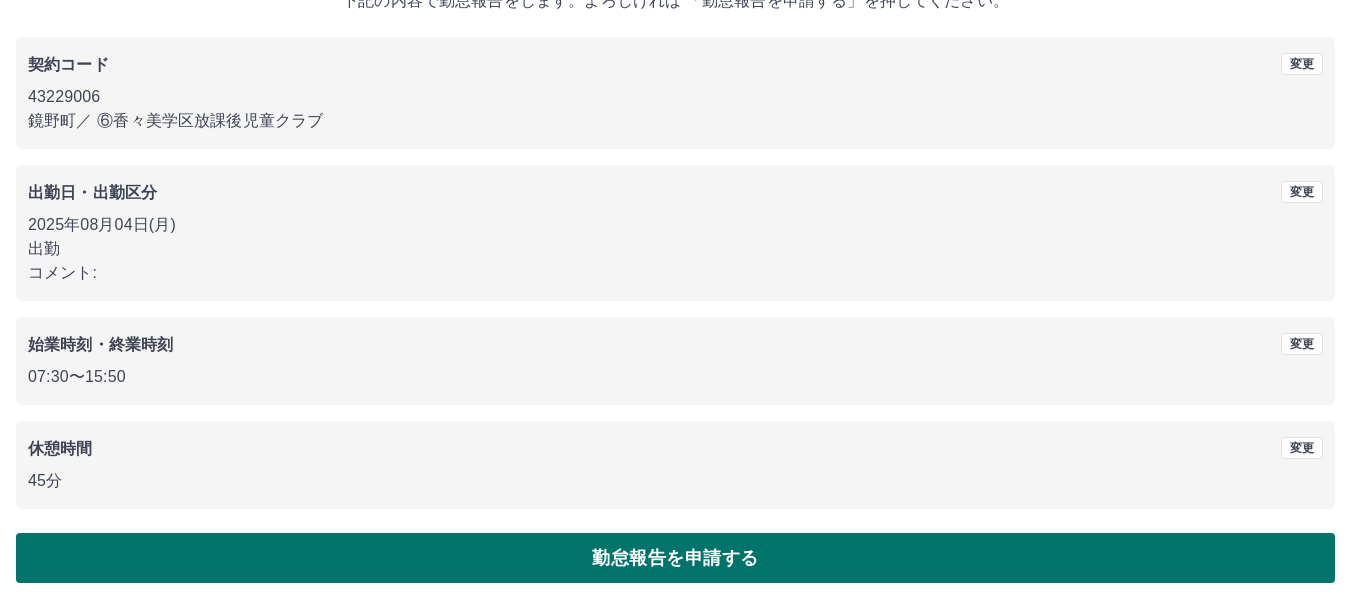 click on "勤怠報告を申請する" at bounding box center (675, 558) 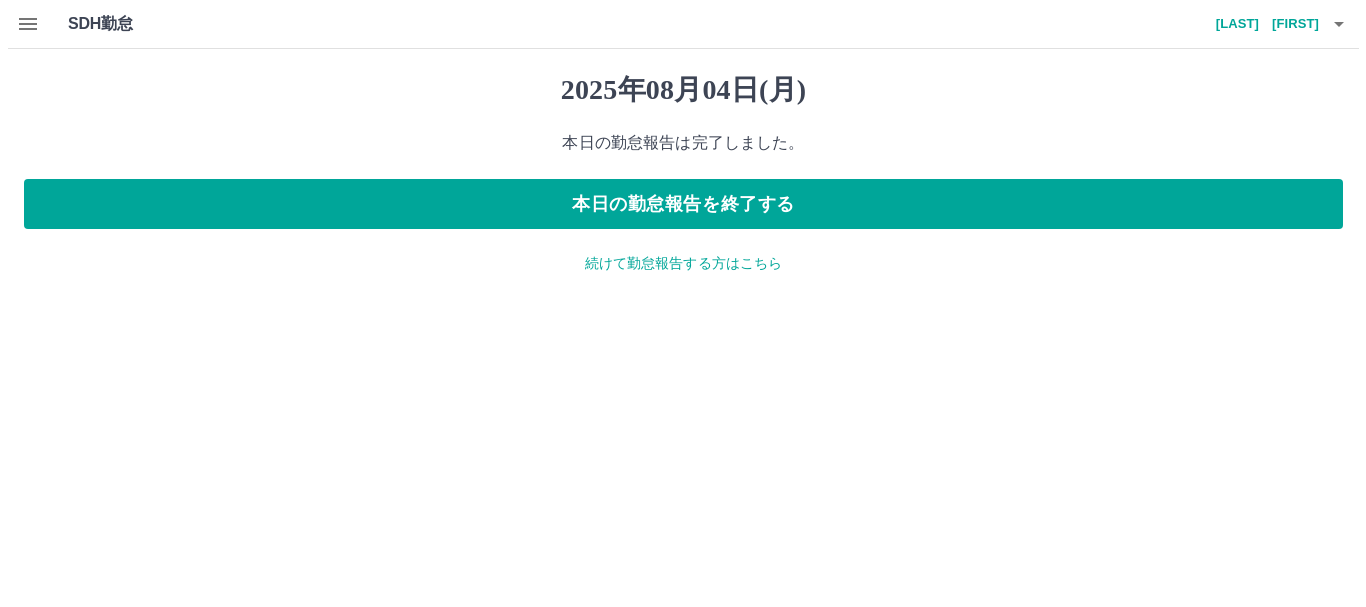 scroll, scrollTop: 0, scrollLeft: 0, axis: both 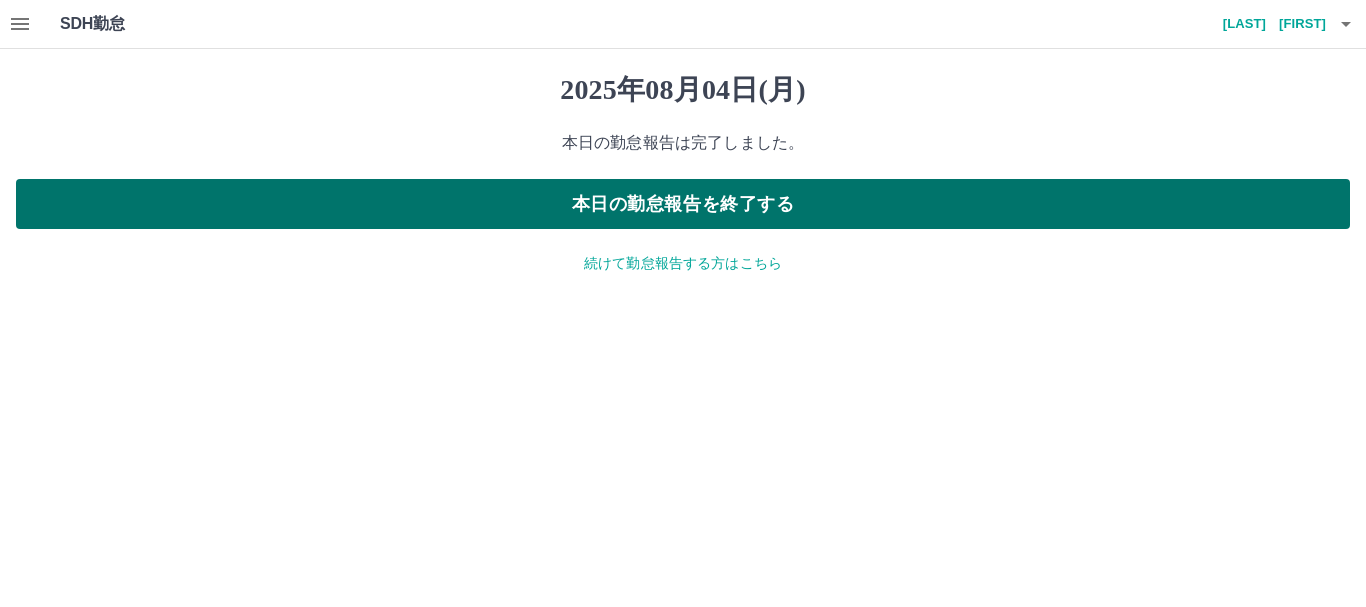 drag, startPoint x: 749, startPoint y: 202, endPoint x: 756, endPoint y: 185, distance: 18.384777 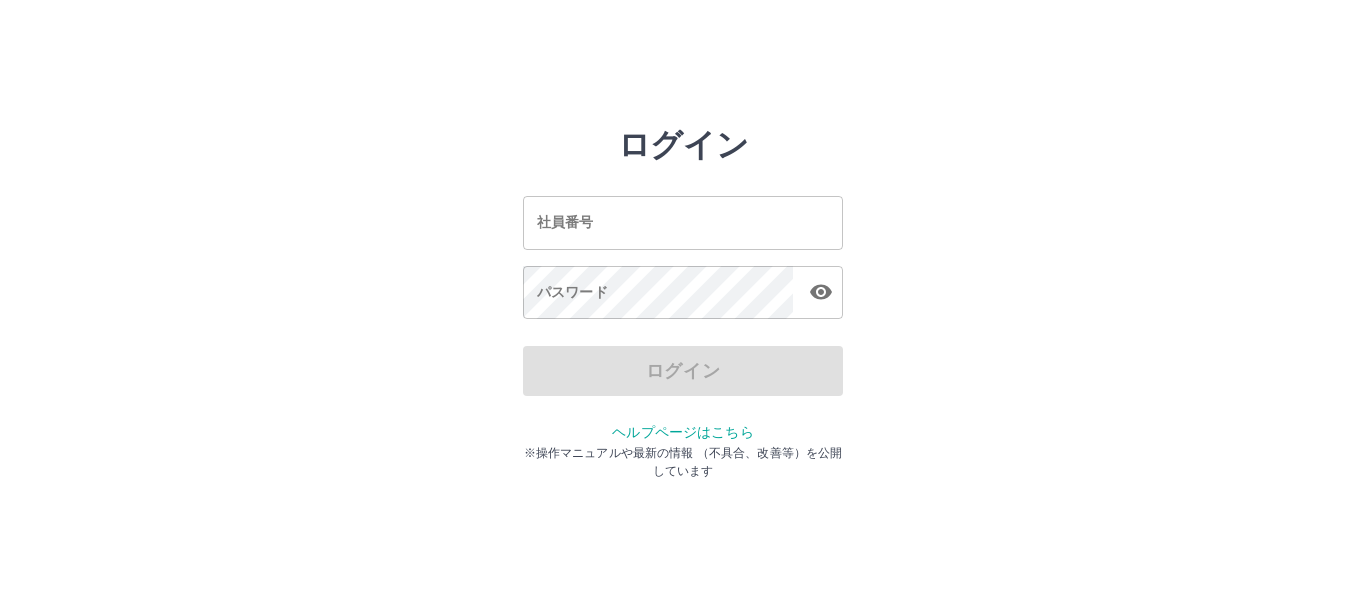 scroll, scrollTop: 0, scrollLeft: 0, axis: both 